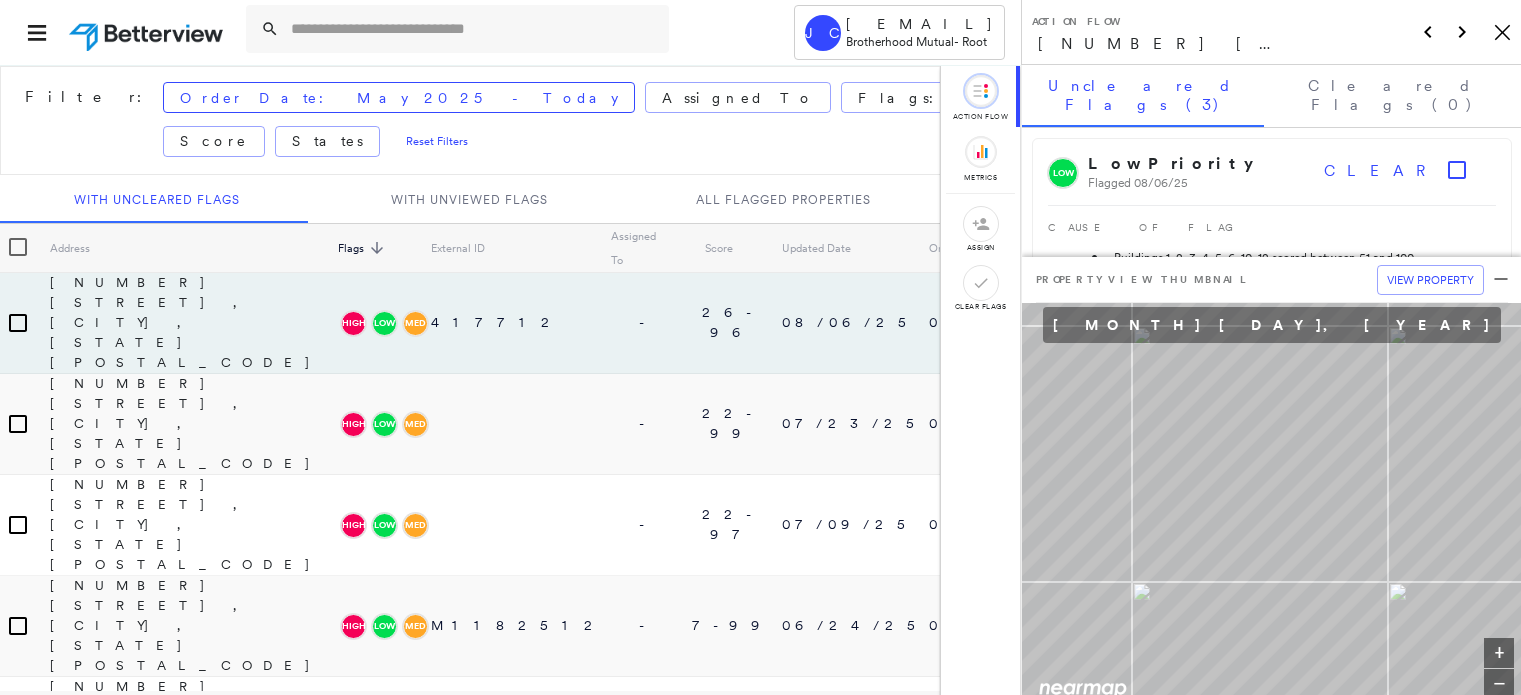 scroll, scrollTop: 0, scrollLeft: 0, axis: both 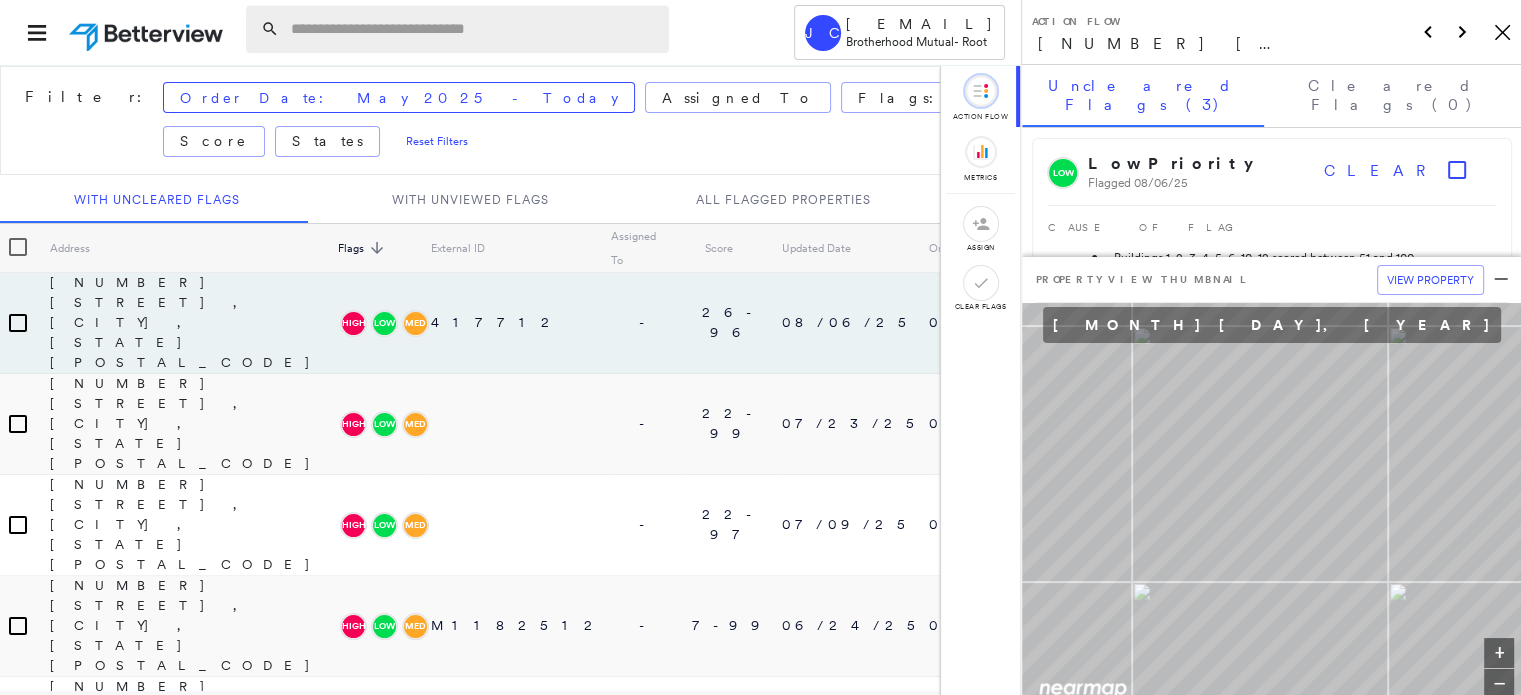 click at bounding box center (474, 29) 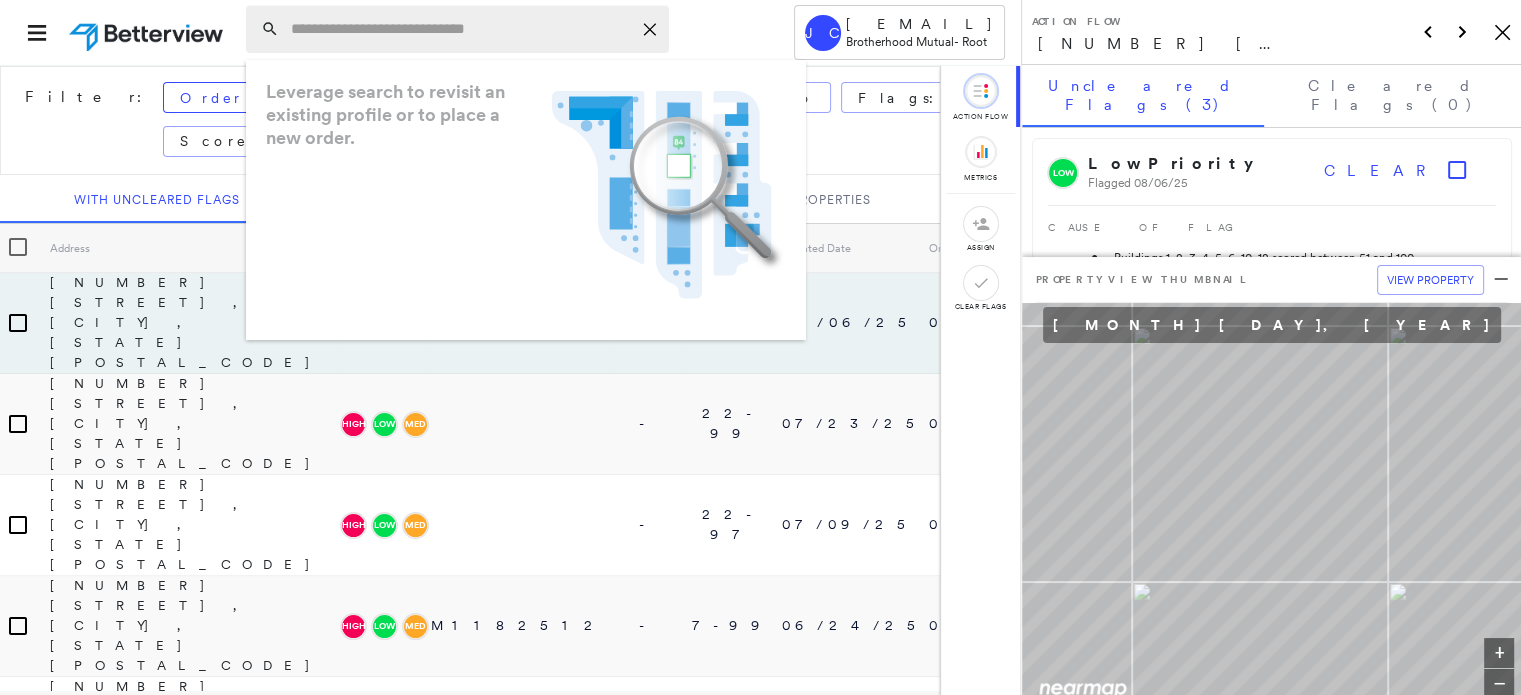 paste on "**********" 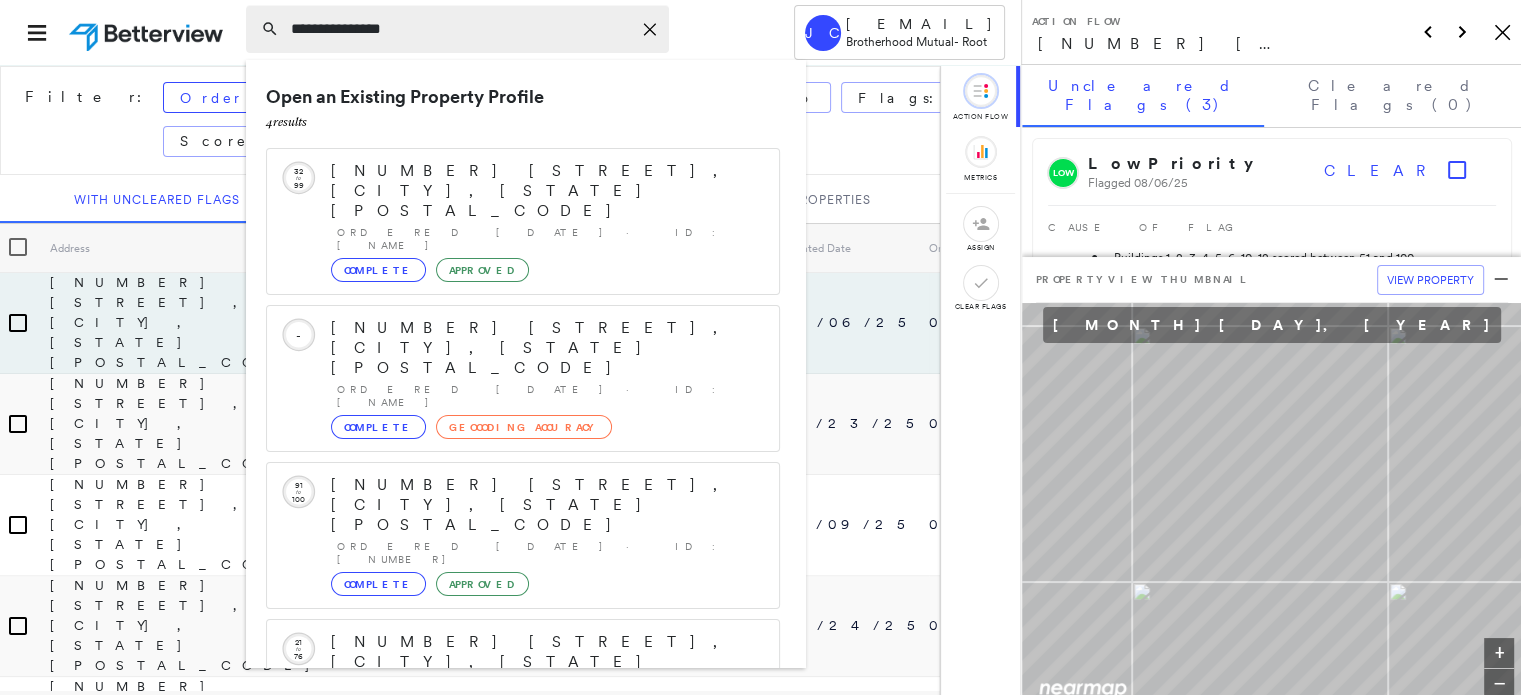 paste on "**********" 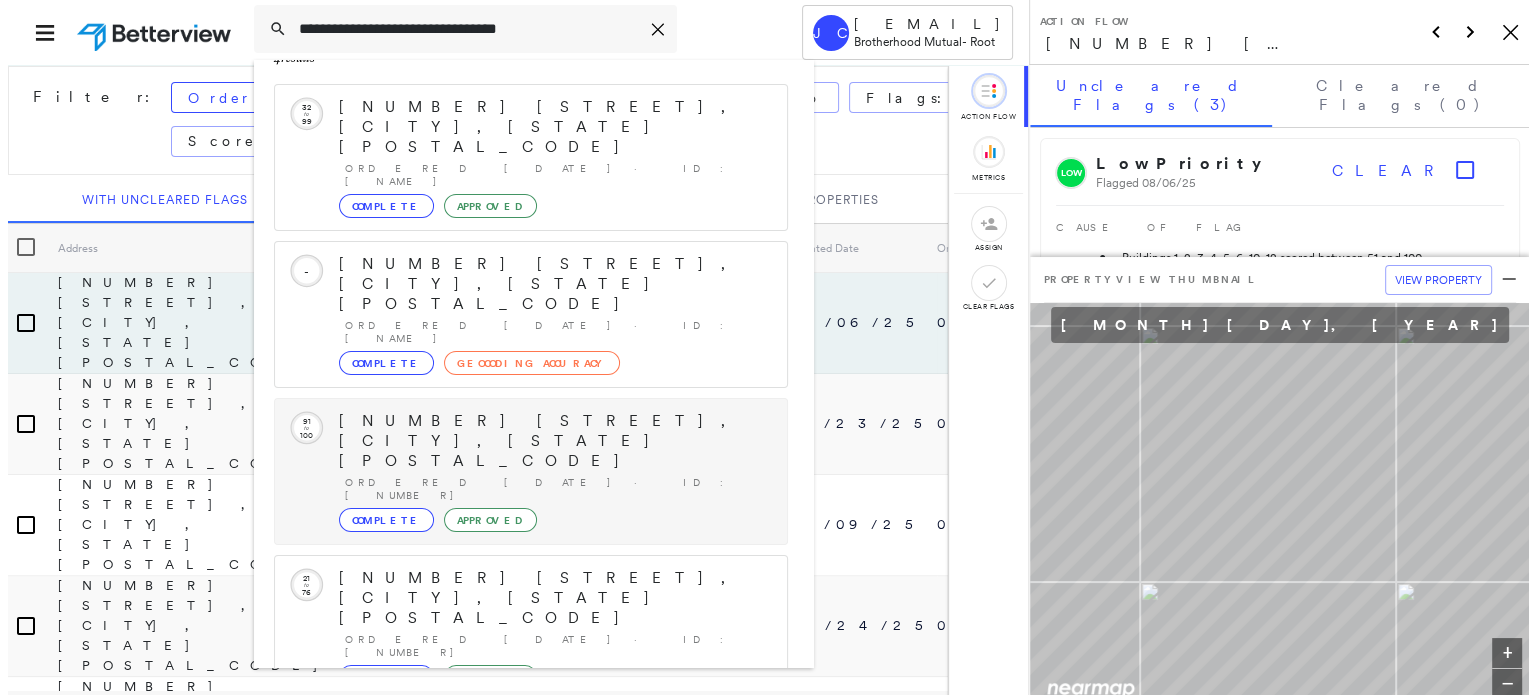 scroll, scrollTop: 98, scrollLeft: 0, axis: vertical 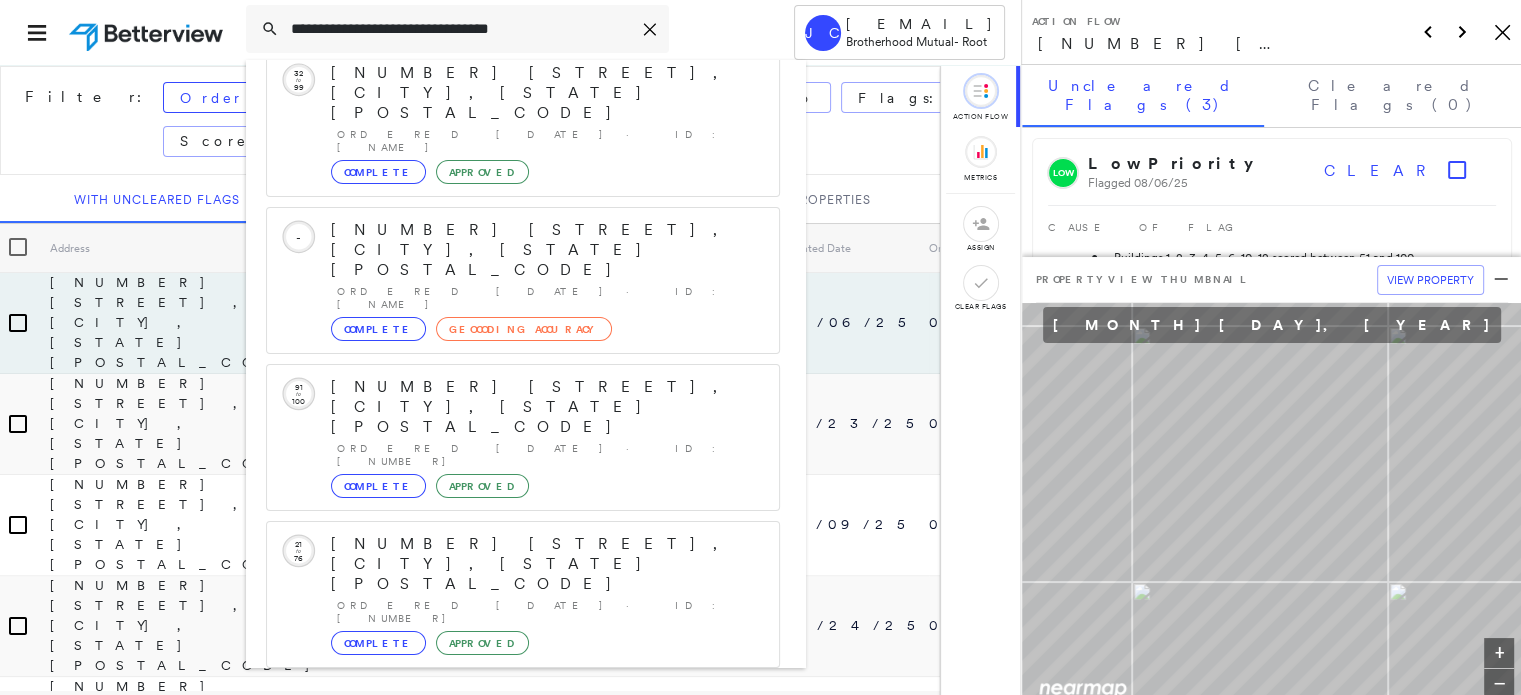 type on "**********" 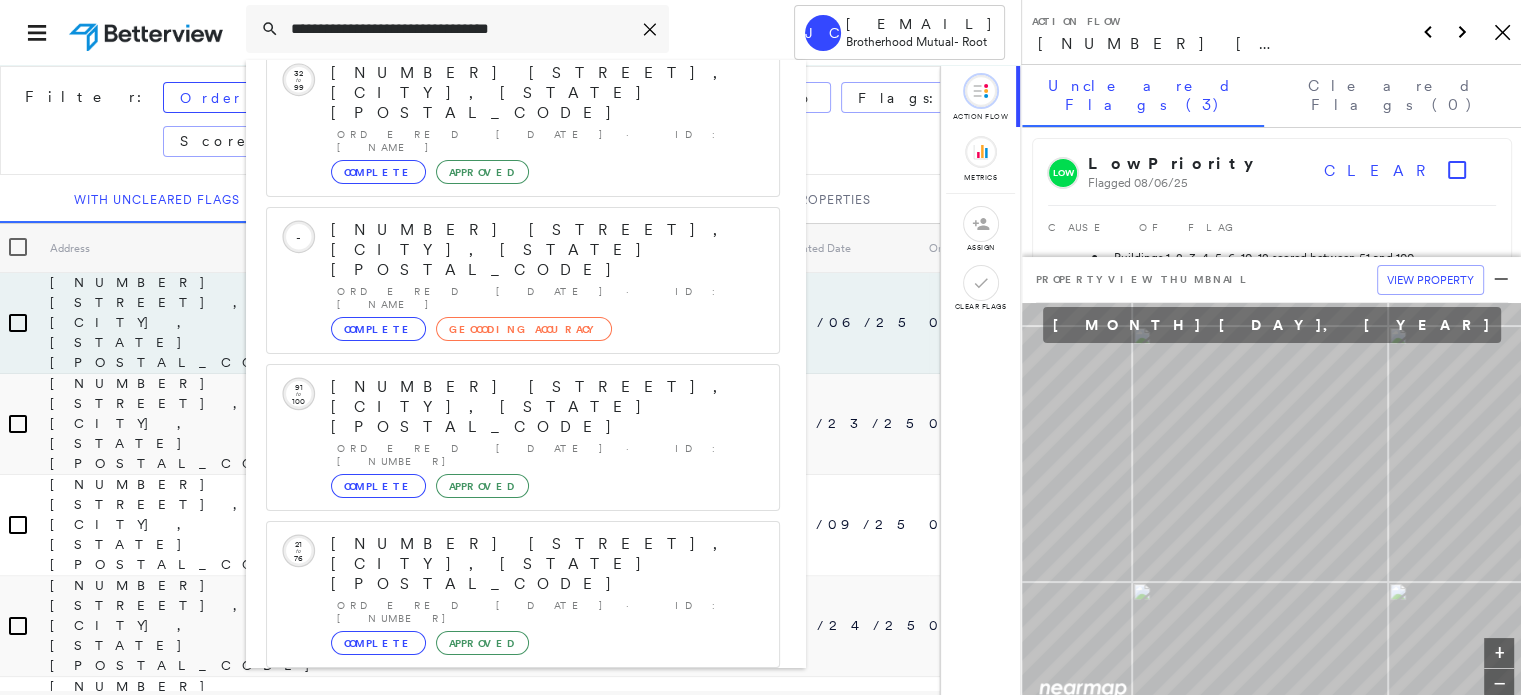 click on "[NUMBER] [STREET], [CITY], [STATE], [COUNTRY]" at bounding box center (501, 804) 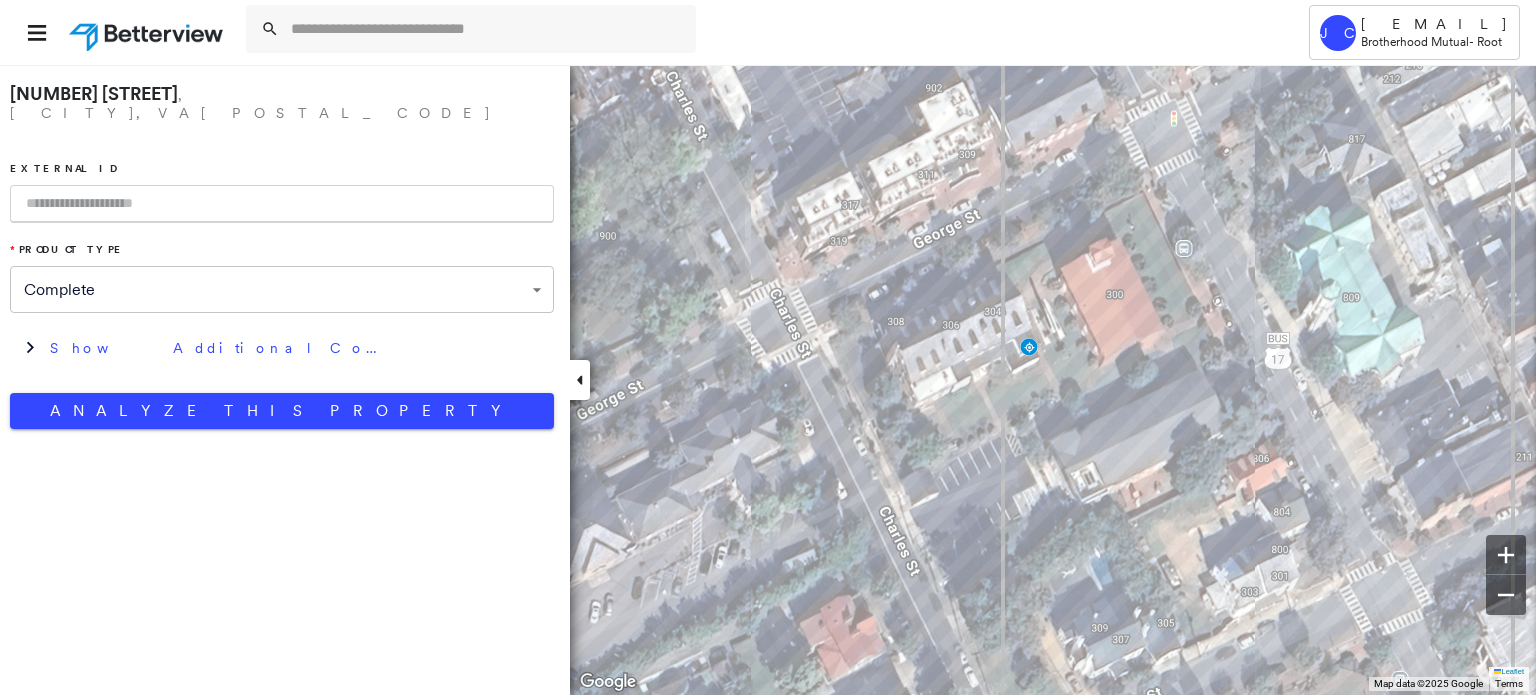 click at bounding box center [282, 204] 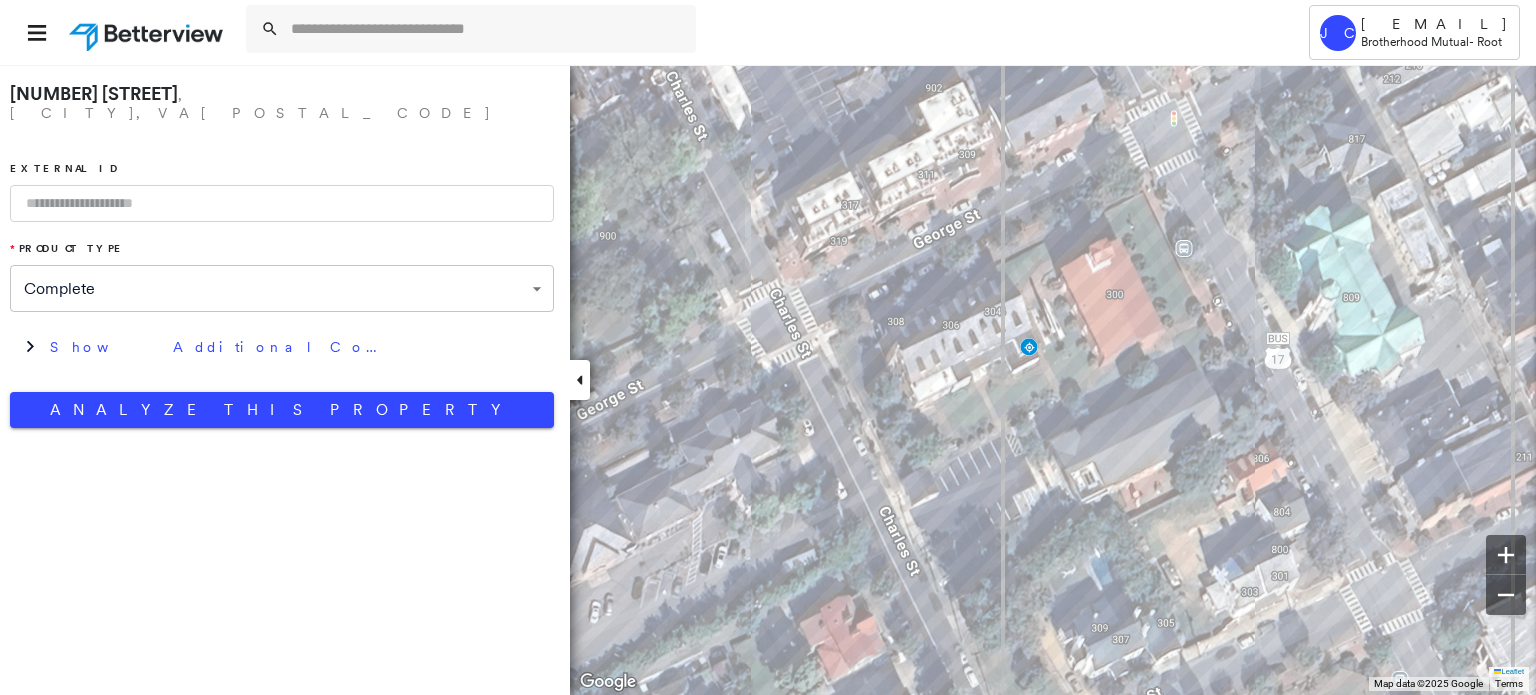 paste on "**********" 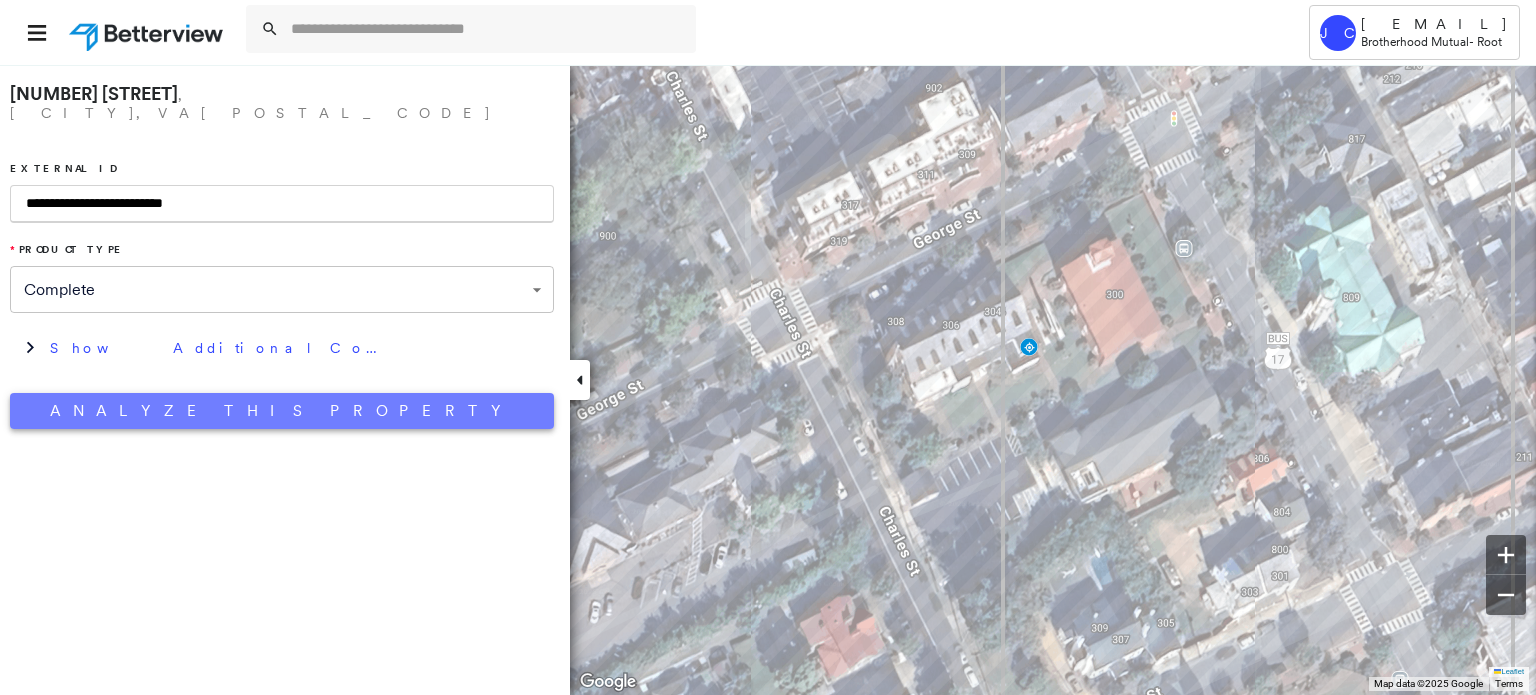 type on "**********" 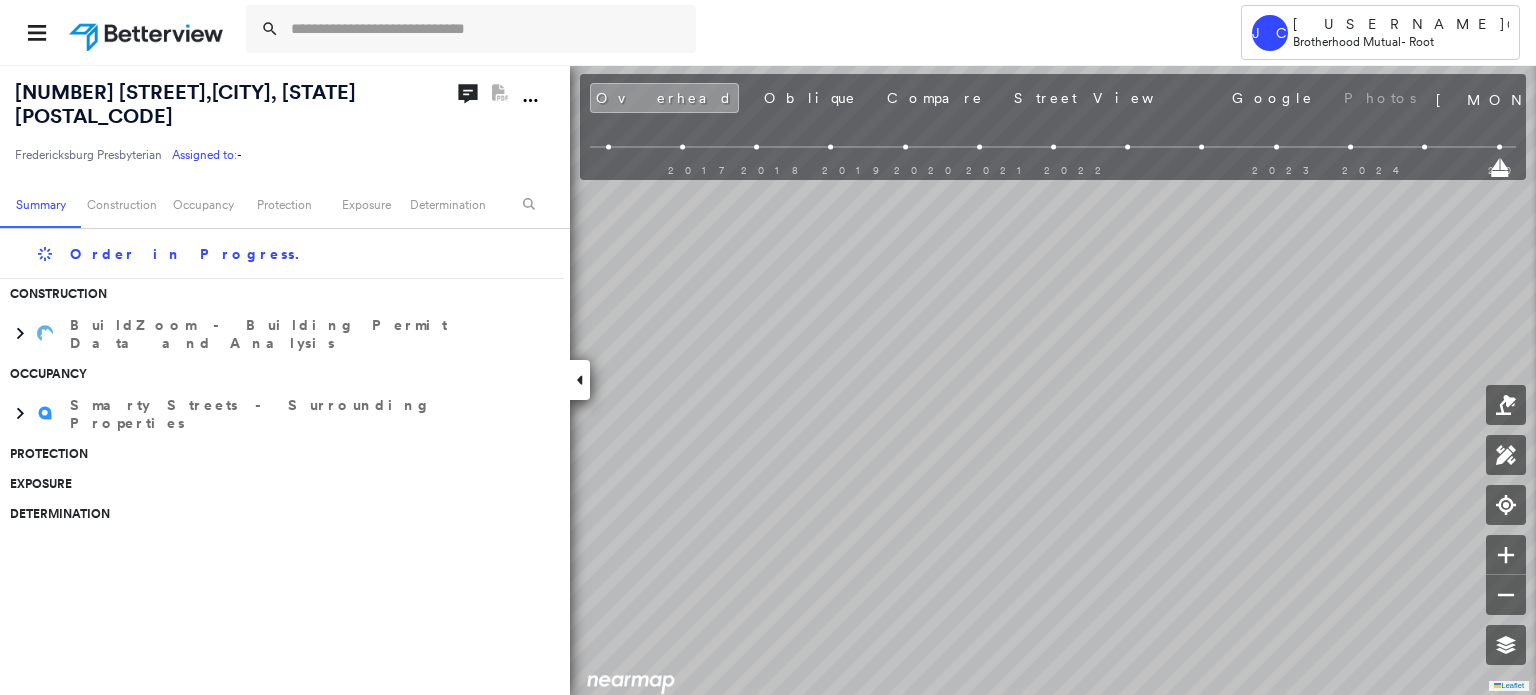 scroll, scrollTop: 0, scrollLeft: 0, axis: both 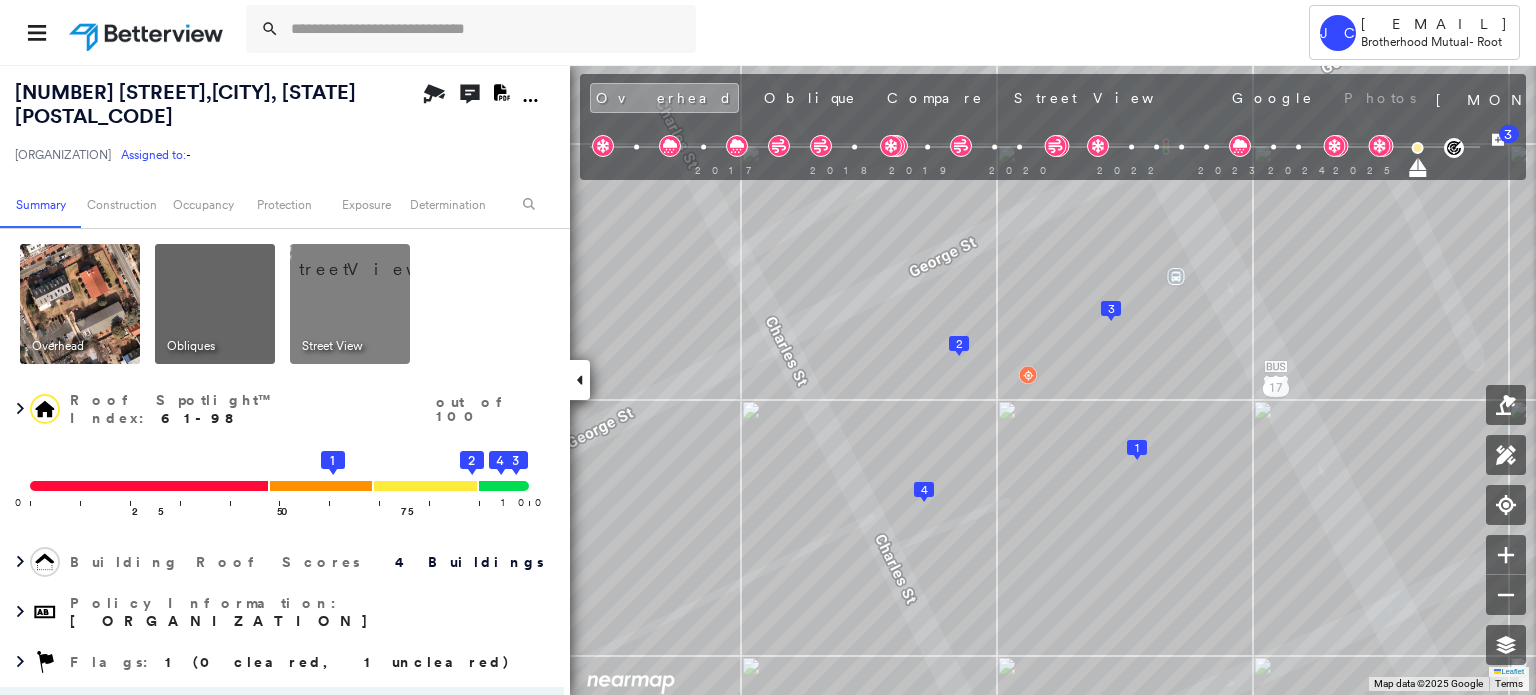 click 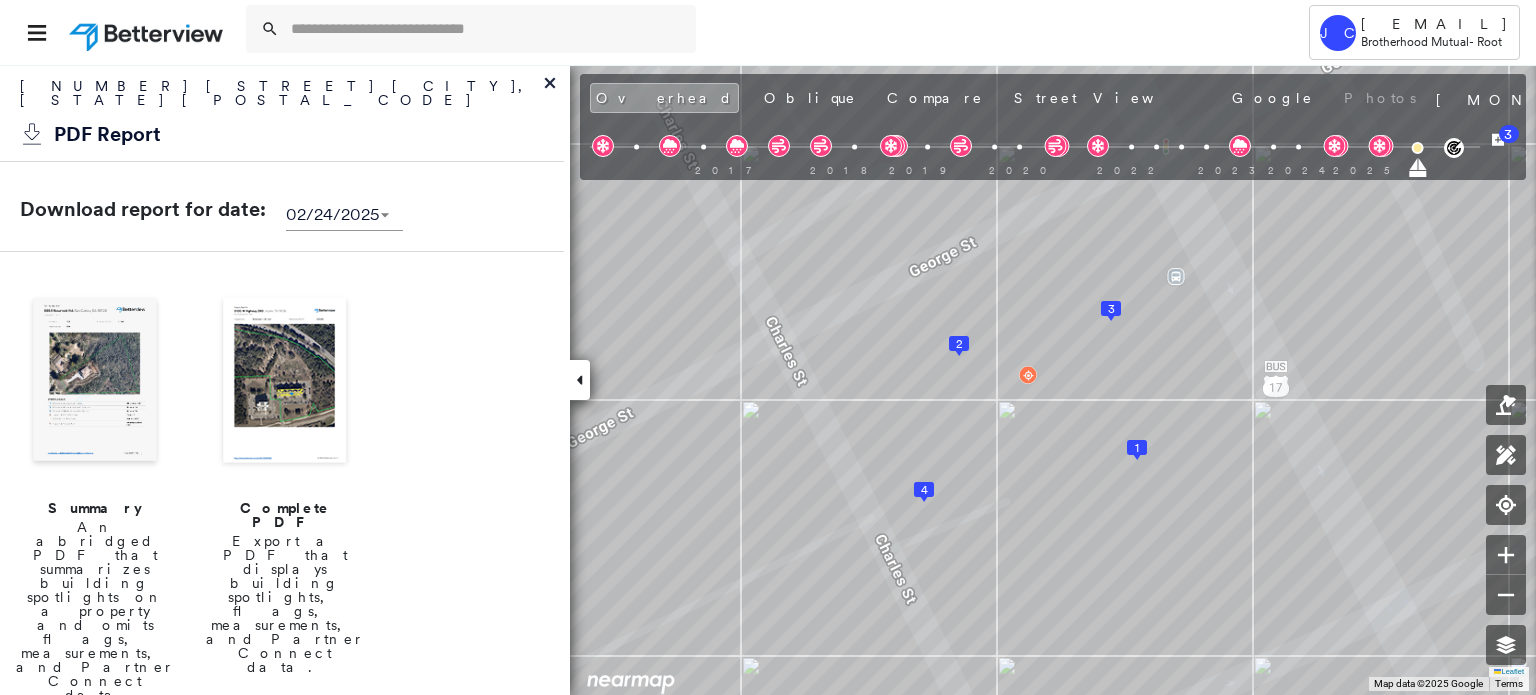click at bounding box center (285, 382) 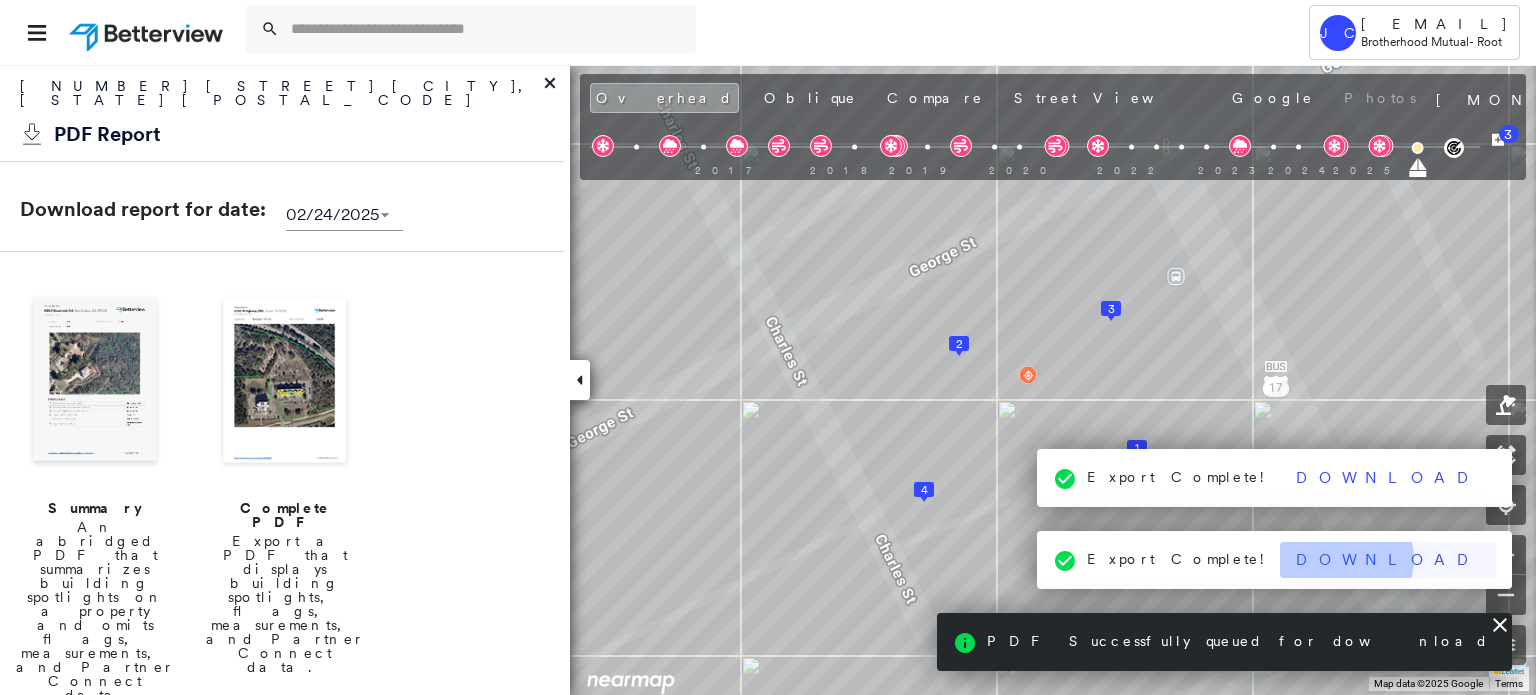 click on "Download" at bounding box center (1388, 560) 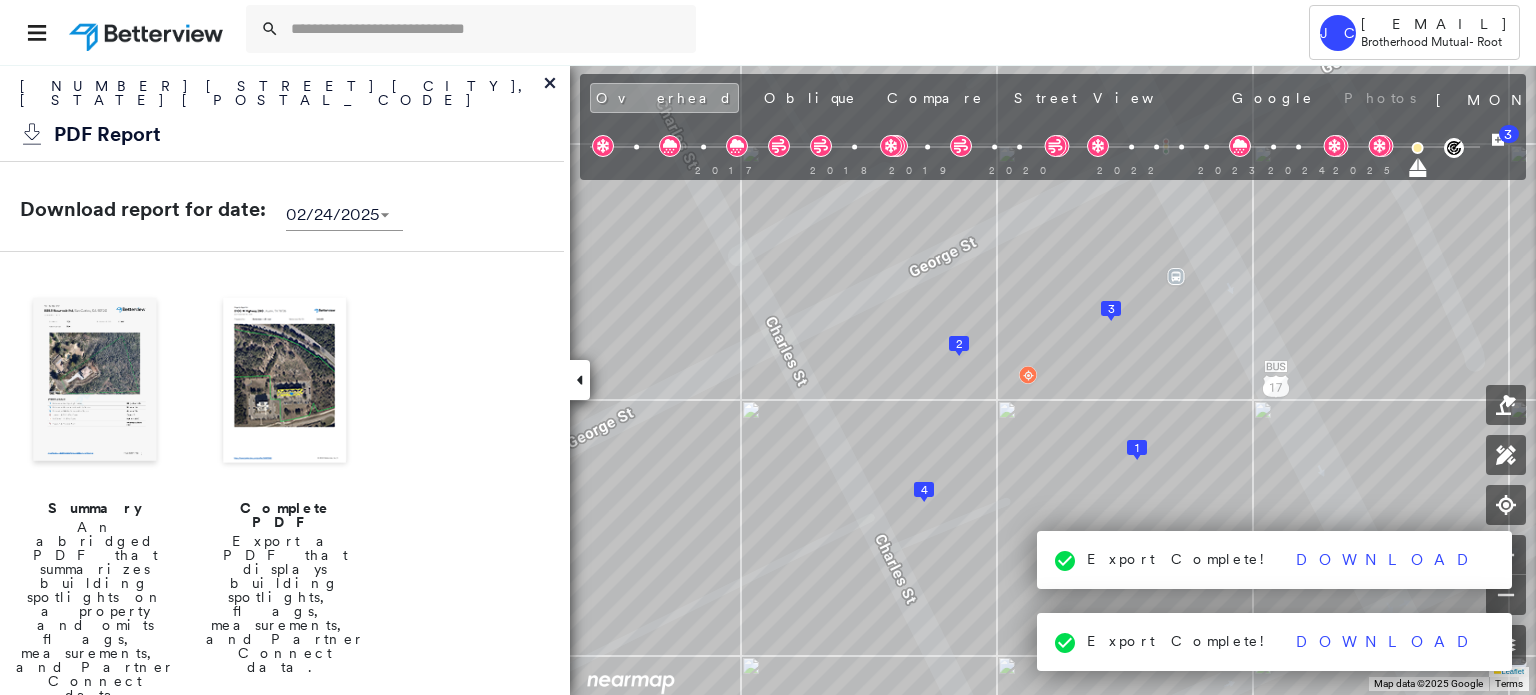 click on "Export Complete!" at bounding box center (1180, 559) 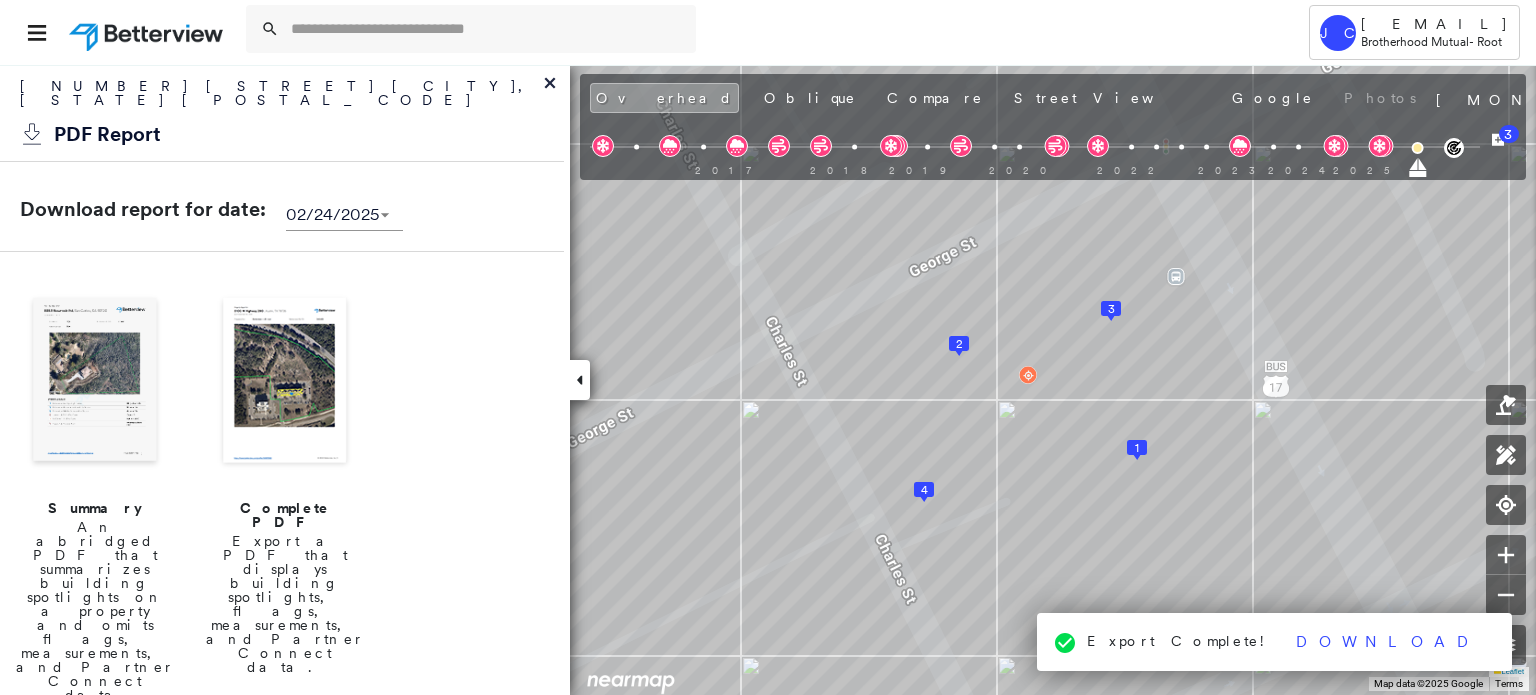 click on "Export Complete!" at bounding box center (1180, 641) 